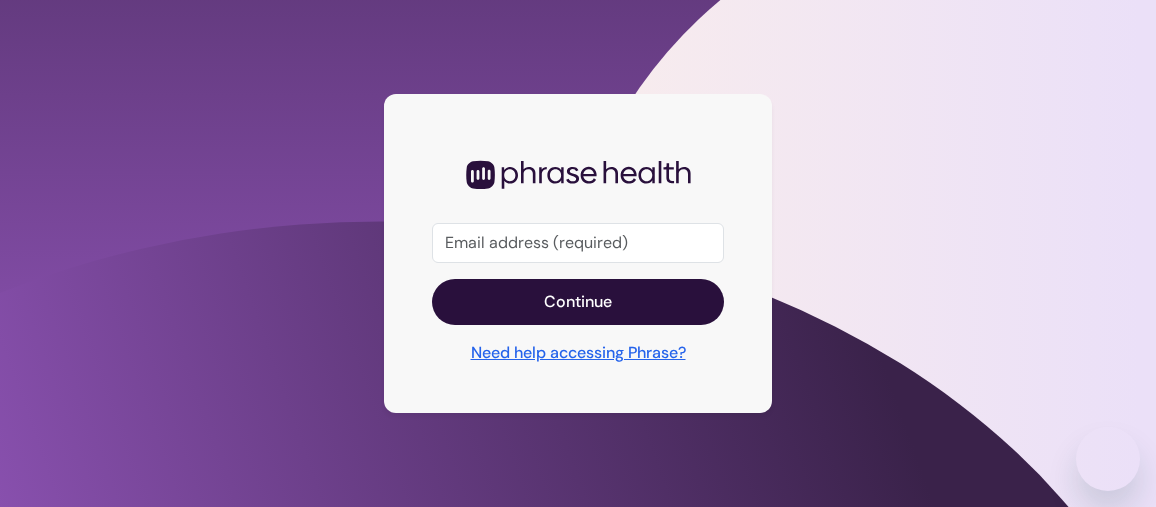 scroll, scrollTop: 0, scrollLeft: 0, axis: both 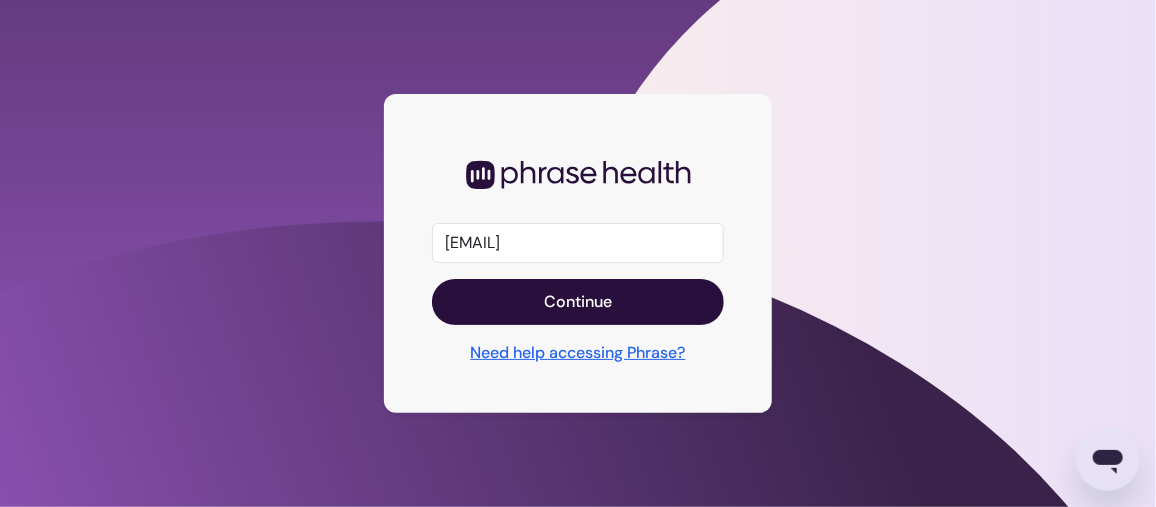 type on "[EMAIL]" 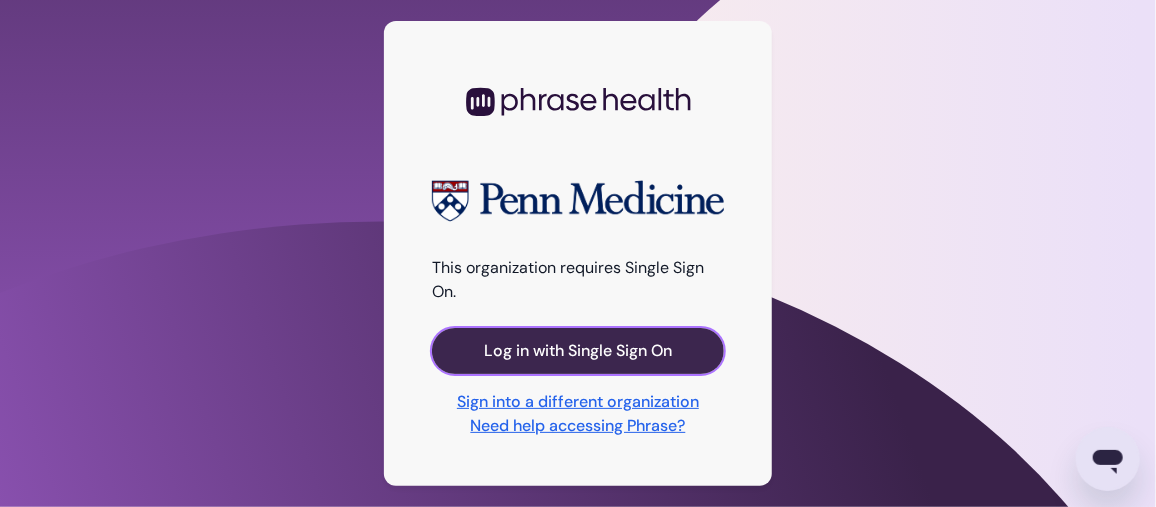 click on "Log in with Single Sign On" at bounding box center (578, 351) 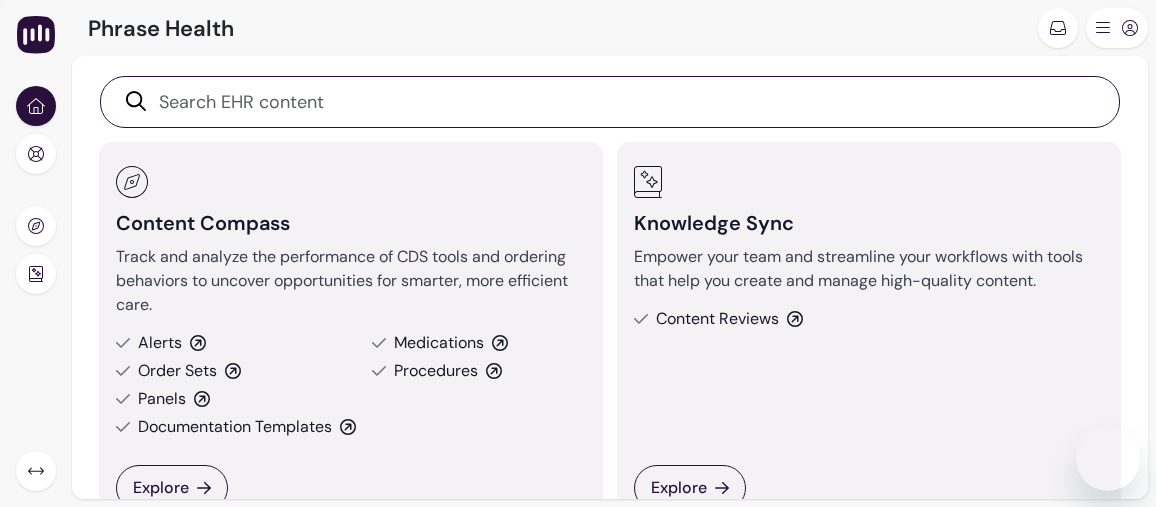 scroll, scrollTop: 0, scrollLeft: 0, axis: both 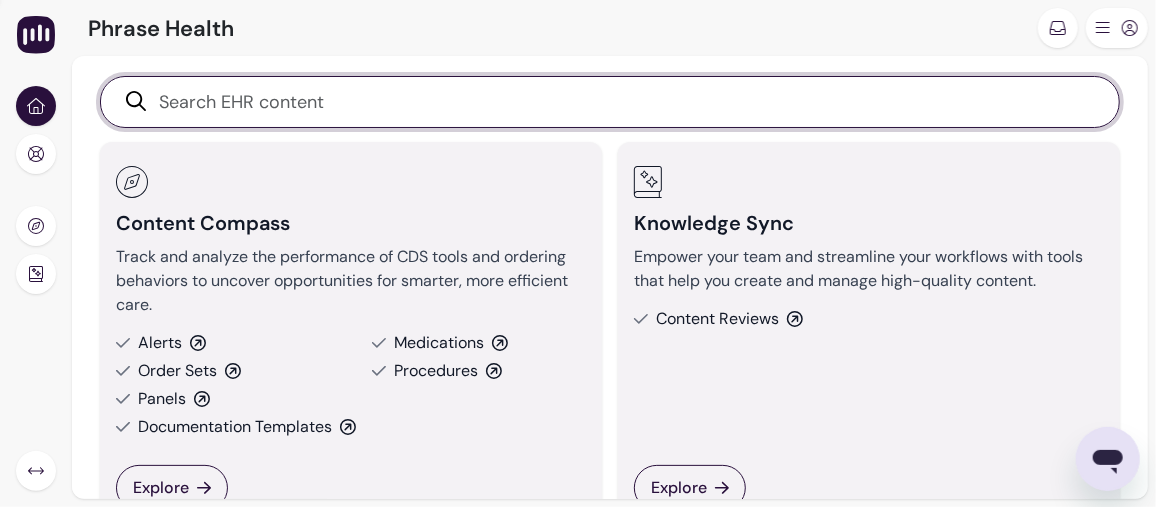 click at bounding box center (621, 102) 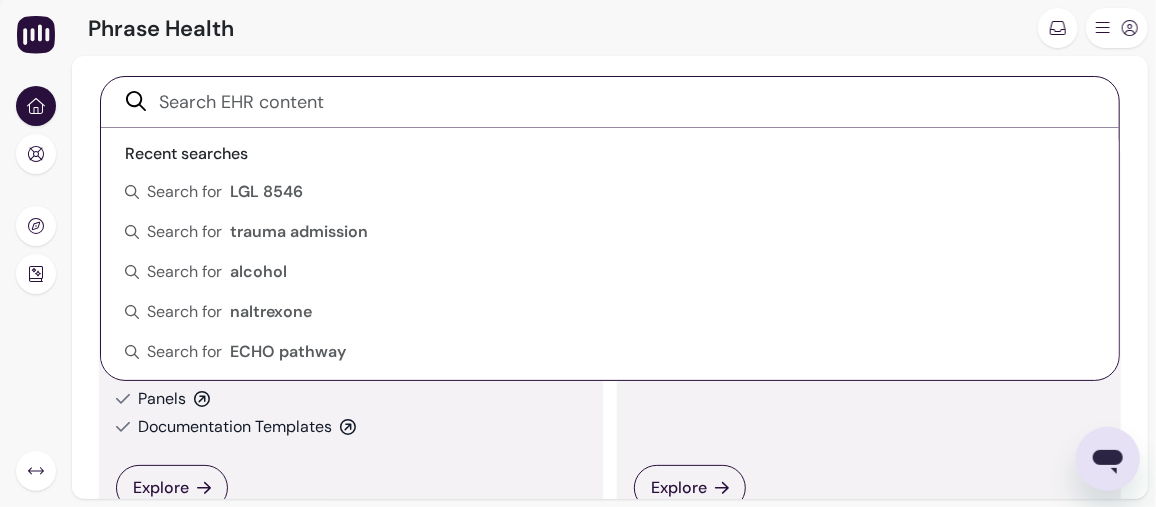 drag, startPoint x: 691, startPoint y: 49, endPoint x: 651, endPoint y: 61, distance: 41.761227 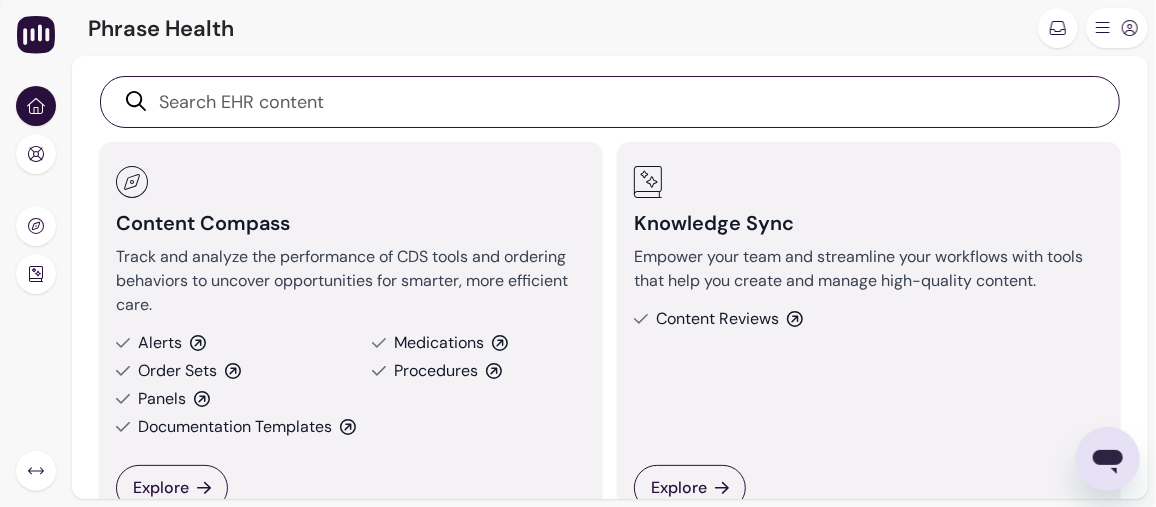 click on "Order Sets" at bounding box center (177, 371) 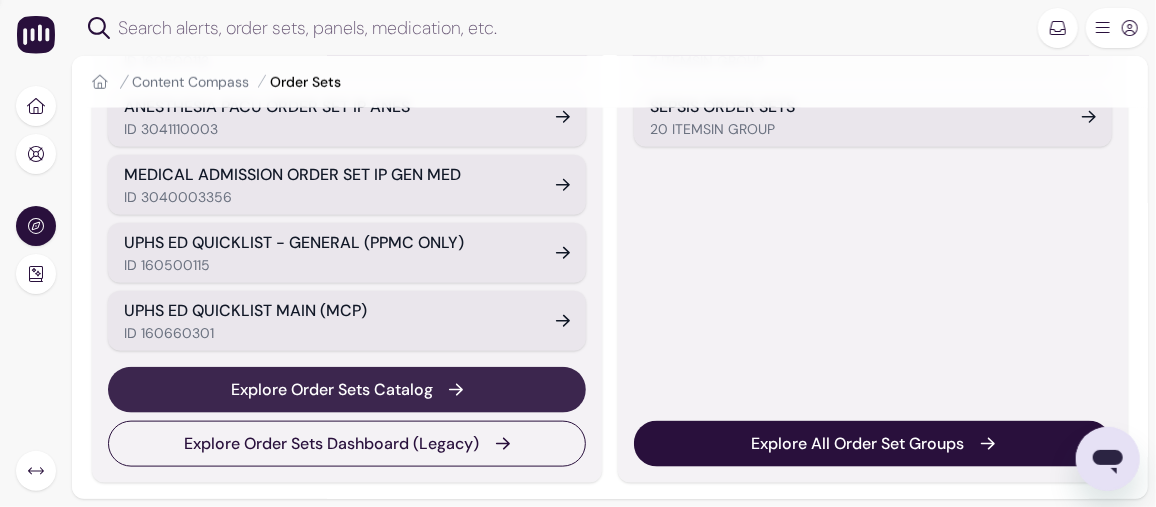 scroll, scrollTop: 870, scrollLeft: 0, axis: vertical 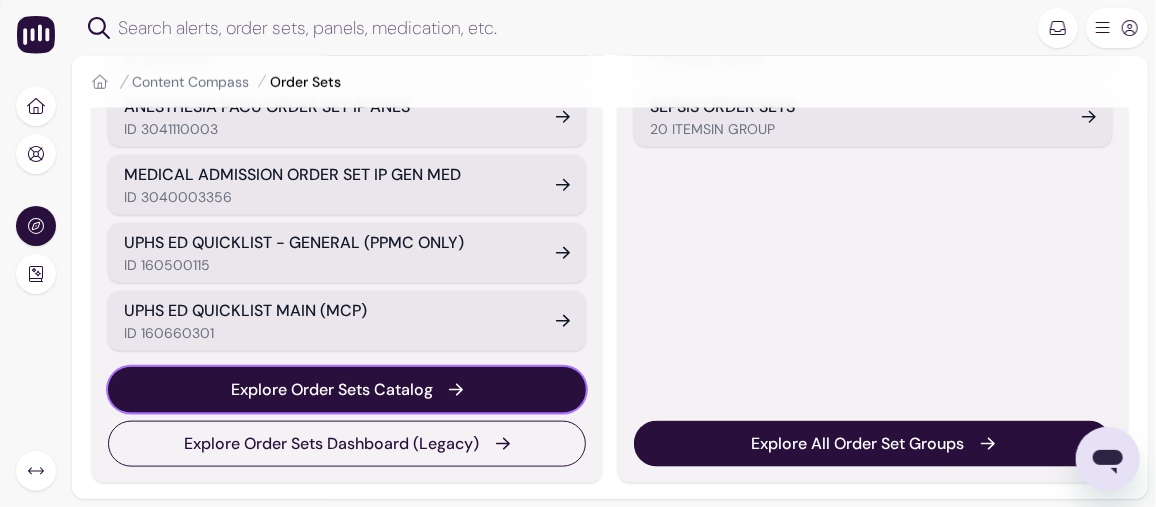 click on "Explore Order Sets Catalog" at bounding box center (332, 390) 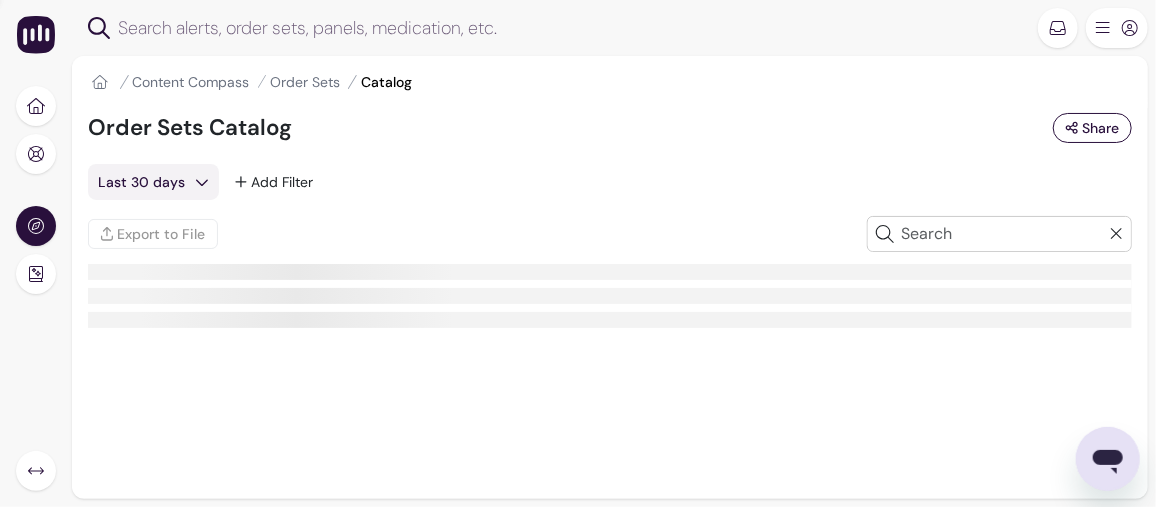 scroll, scrollTop: 0, scrollLeft: 0, axis: both 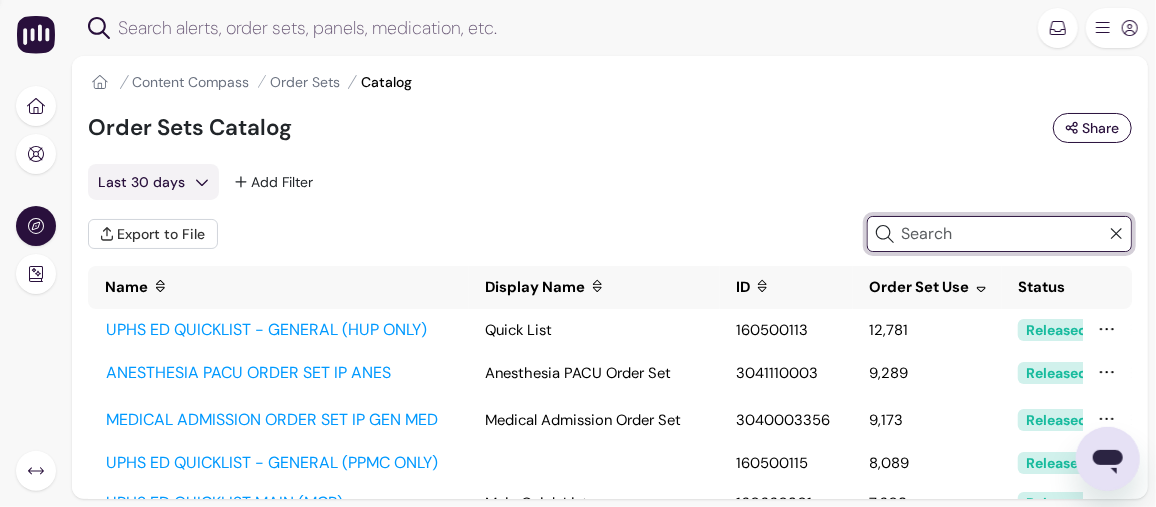 click at bounding box center [1002, 234] 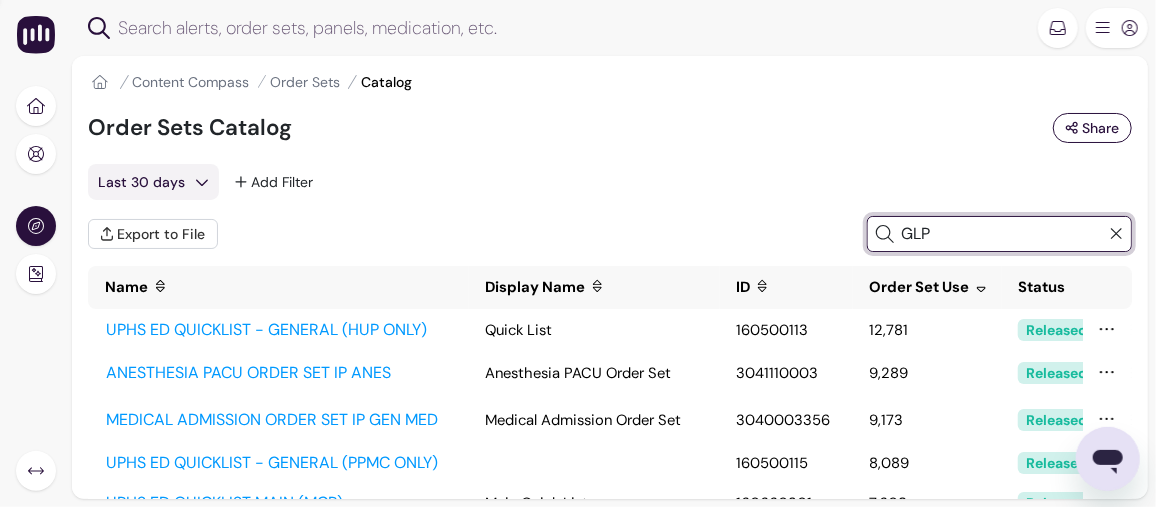 type on "GLP" 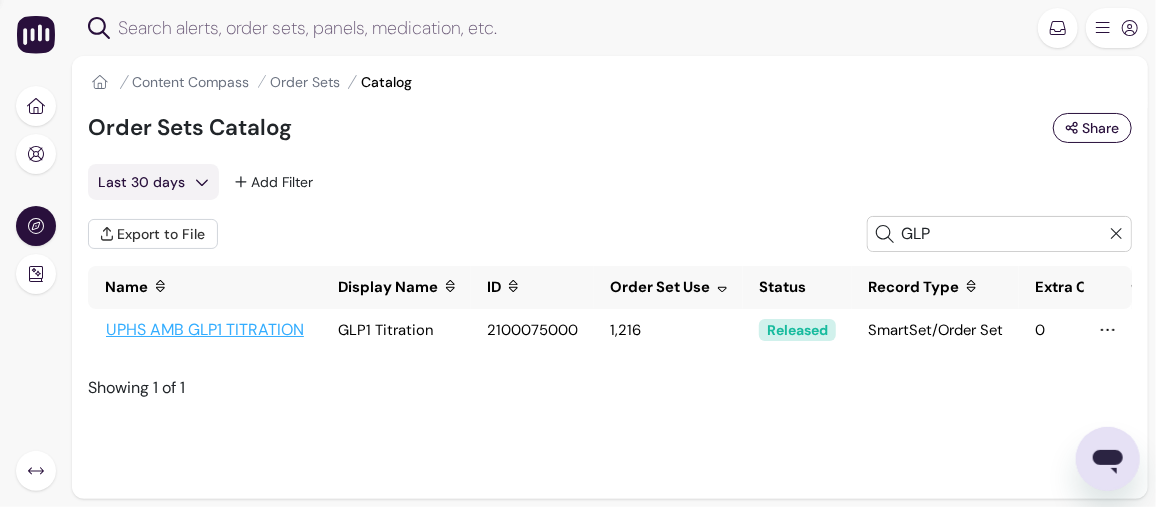 click on "UPHS AMB GLP1 TITRATION" at bounding box center [205, 330] 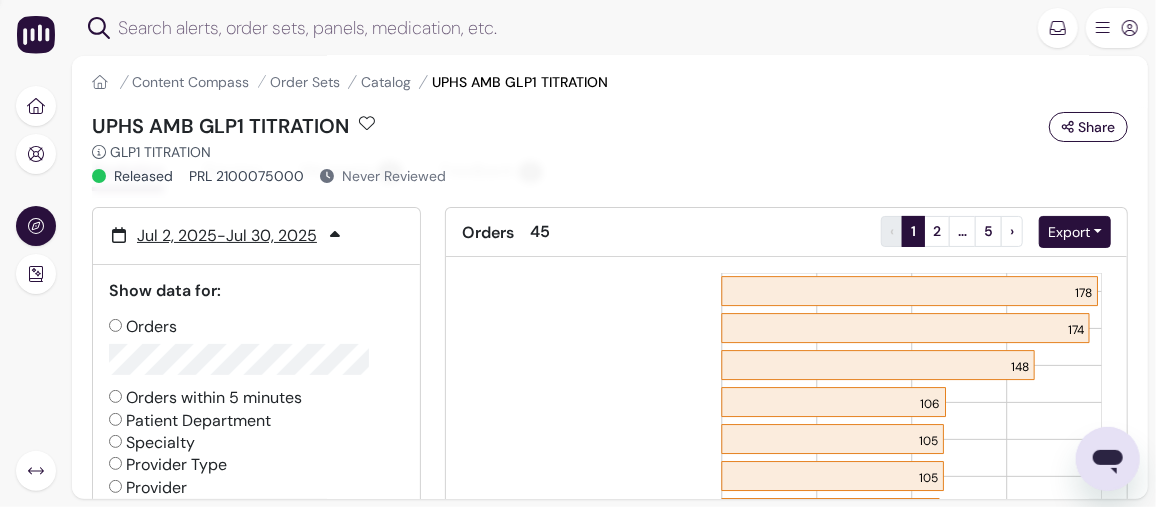 scroll, scrollTop: 0, scrollLeft: 0, axis: both 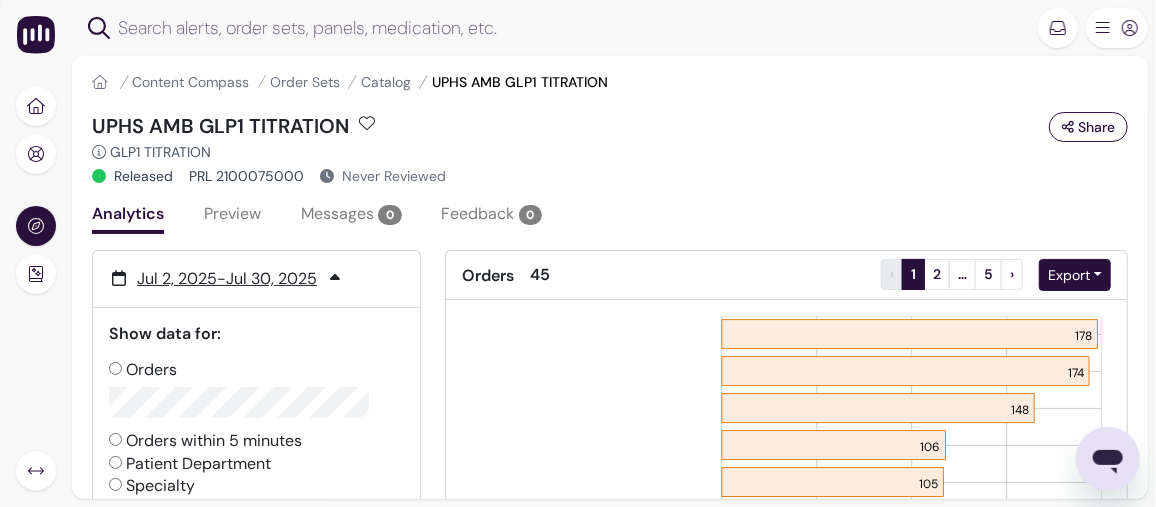 click on "Preview" at bounding box center (232, 216) 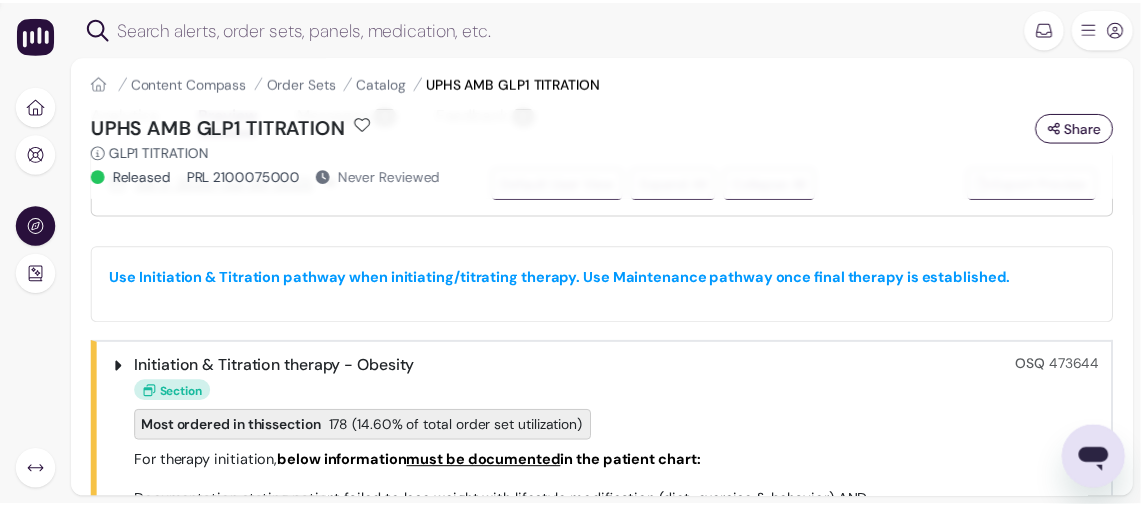 scroll, scrollTop: 0, scrollLeft: 0, axis: both 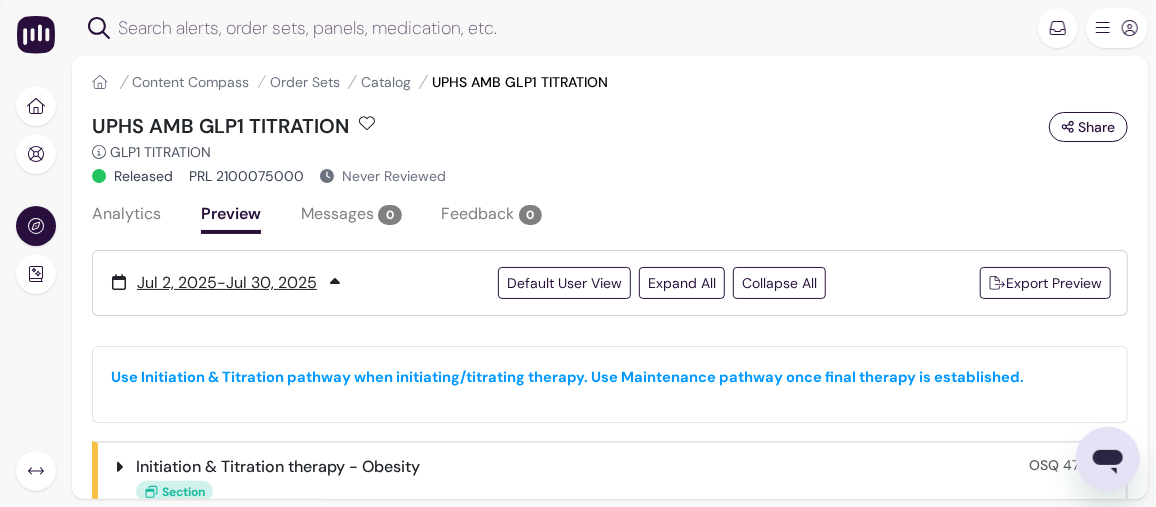 click on "Analytics" at bounding box center [126, 216] 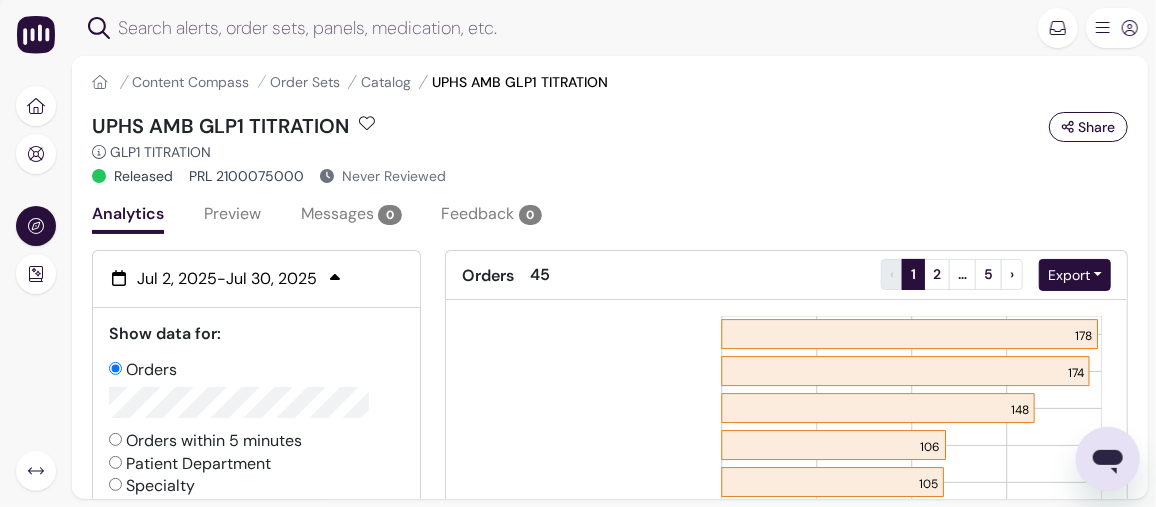 click on "[MONTH] [DAY], [YEAR]  -  [MONTH] [DAY], [YEAR]" at bounding box center [227, 279] 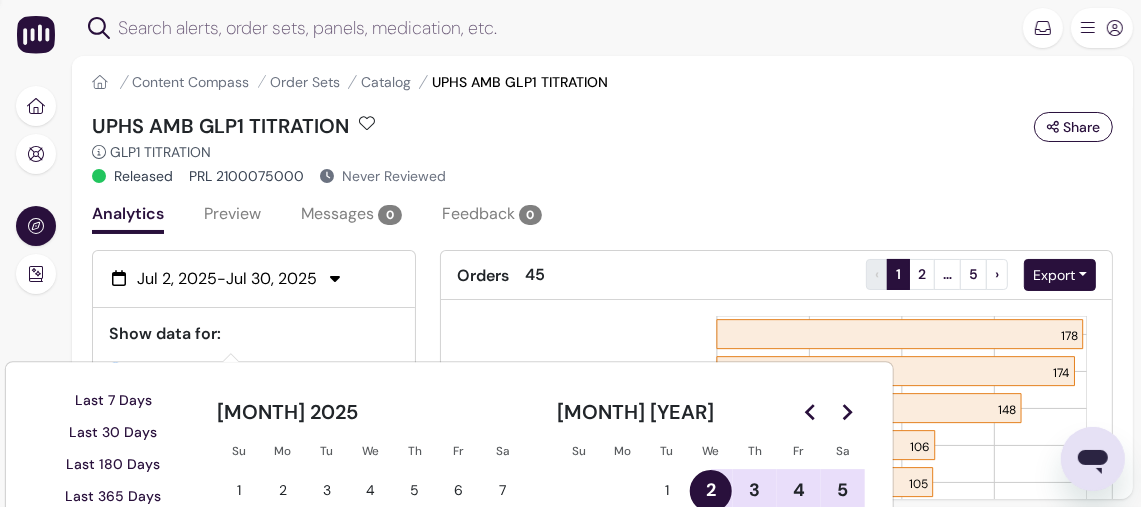 scroll, scrollTop: 133, scrollLeft: 0, axis: vertical 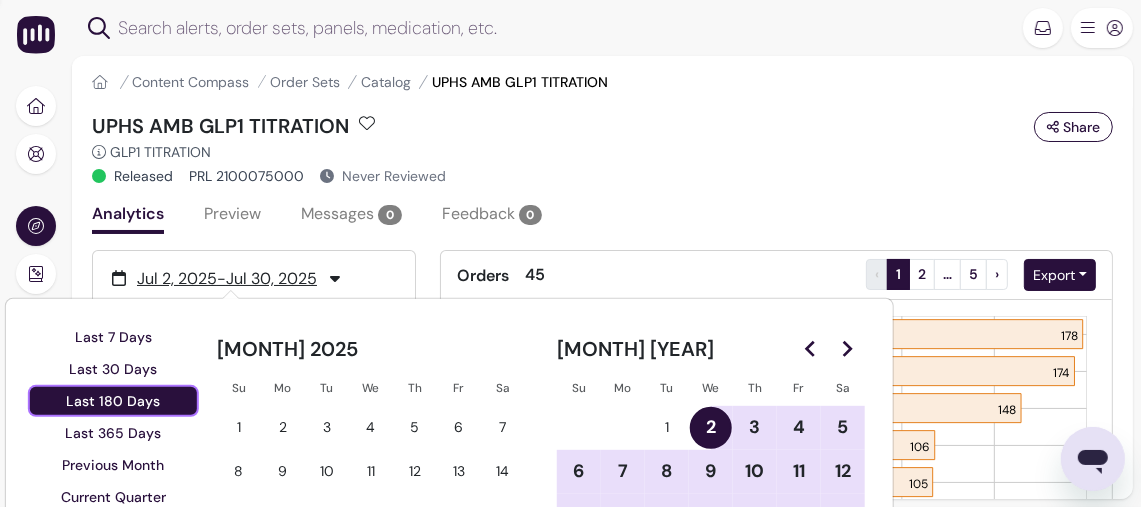 drag, startPoint x: 112, startPoint y: 393, endPoint x: 143, endPoint y: 393, distance: 31 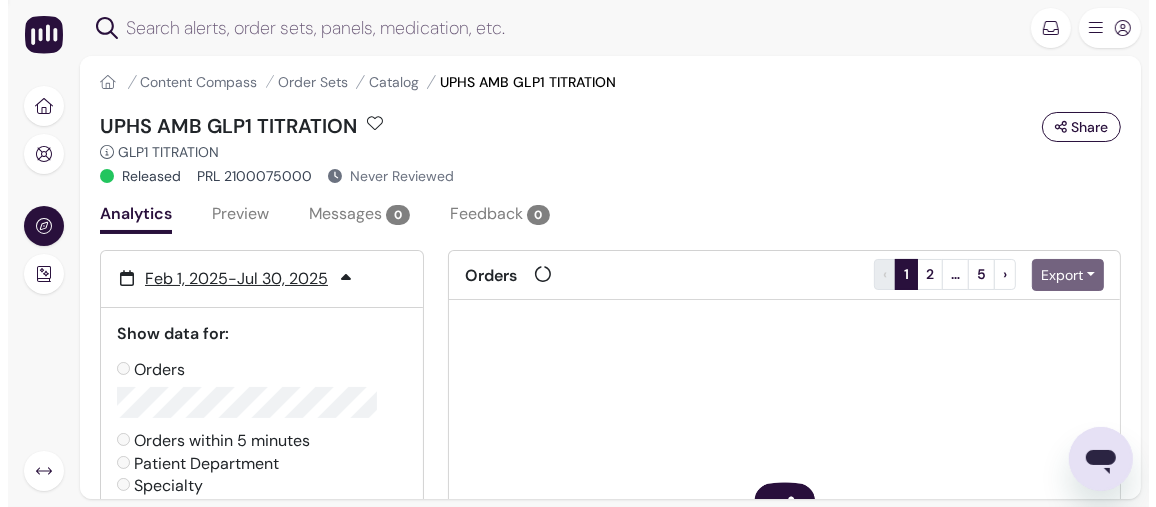 scroll, scrollTop: 0, scrollLeft: 0, axis: both 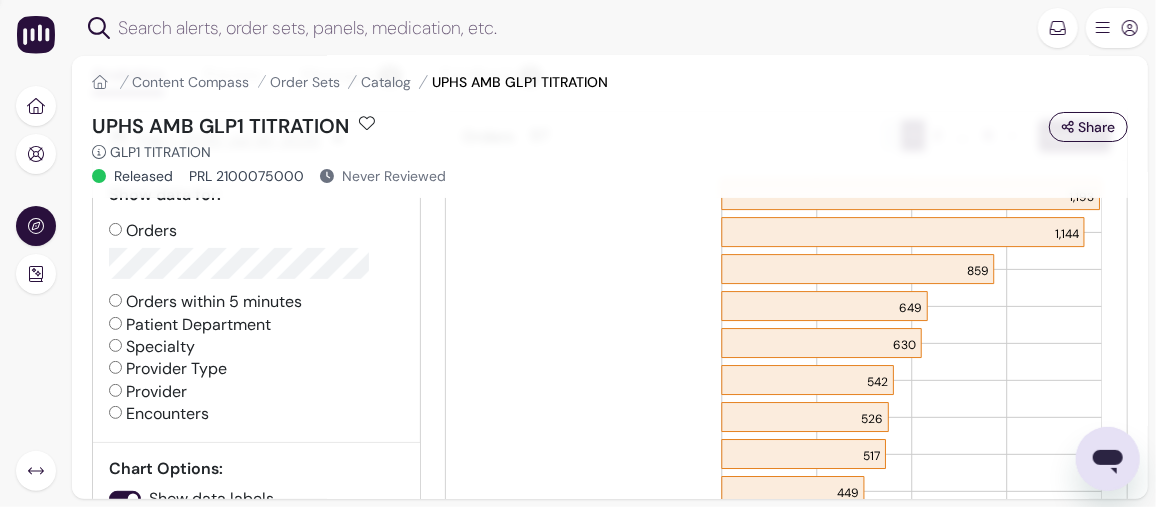 drag, startPoint x: 163, startPoint y: 384, endPoint x: 177, endPoint y: 384, distance: 14 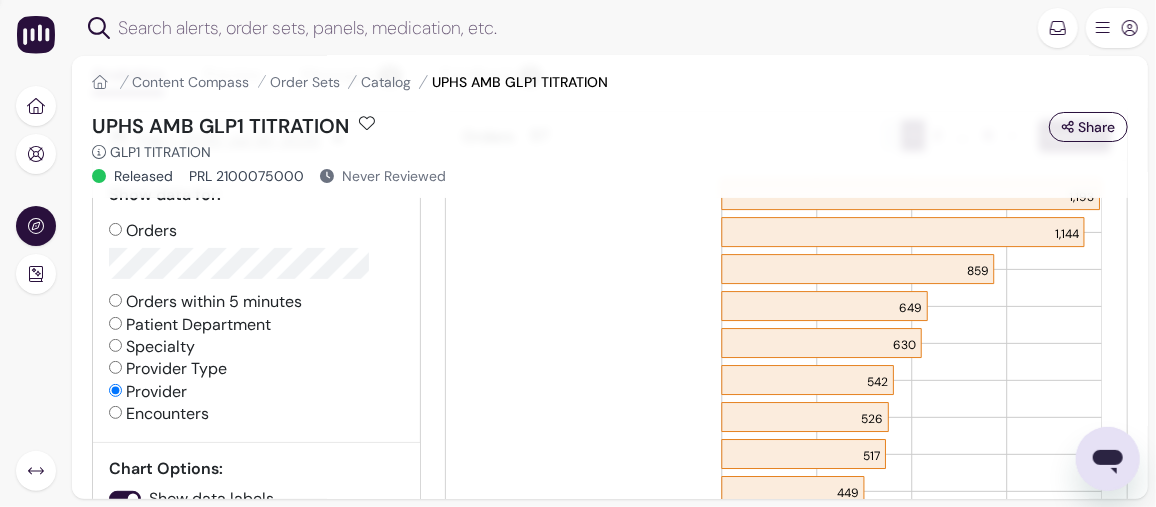 radio on "false" 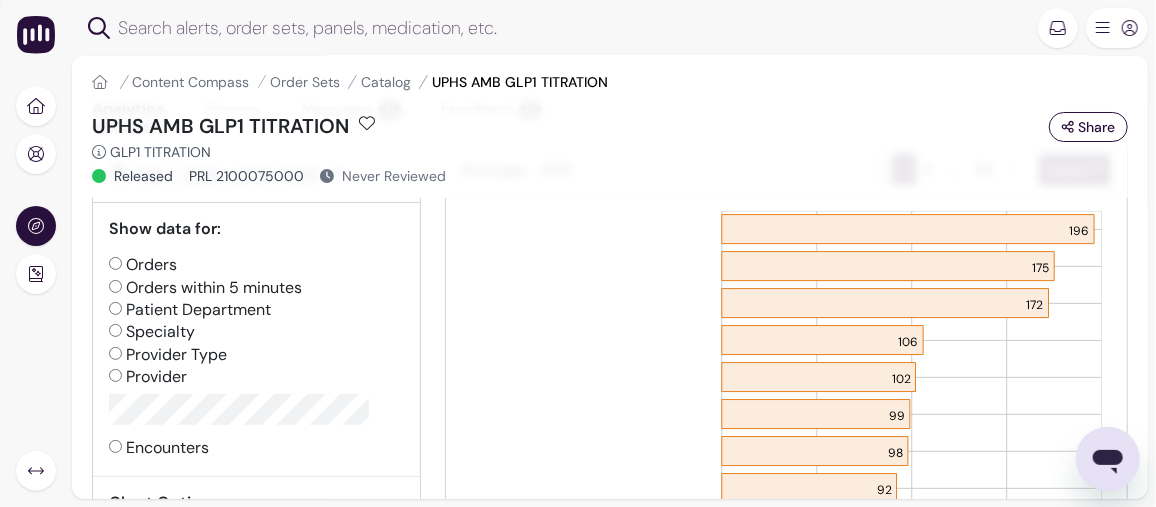 scroll, scrollTop: 133, scrollLeft: 0, axis: vertical 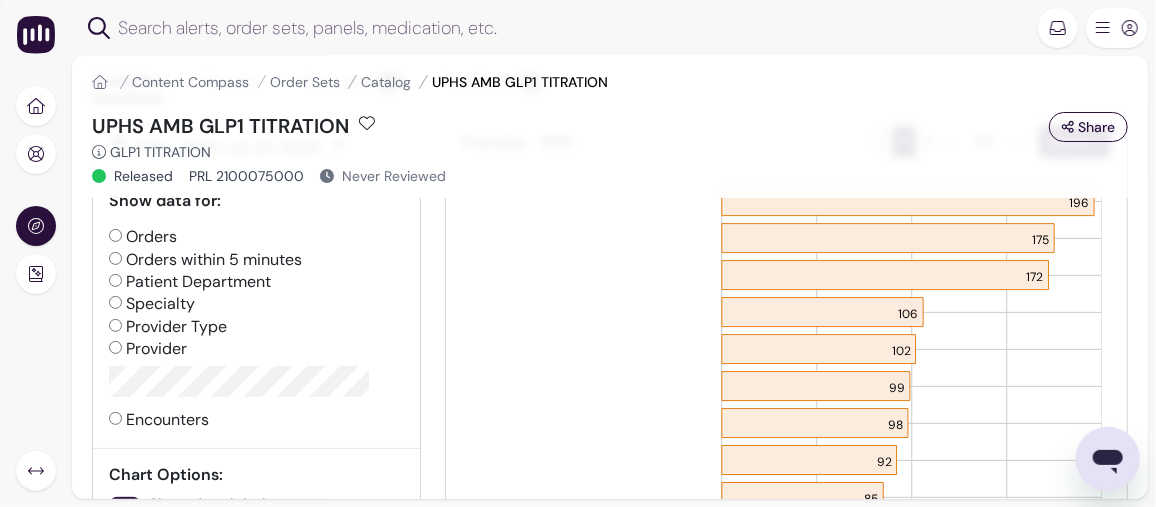 click on "Patient Department" at bounding box center [190, 282] 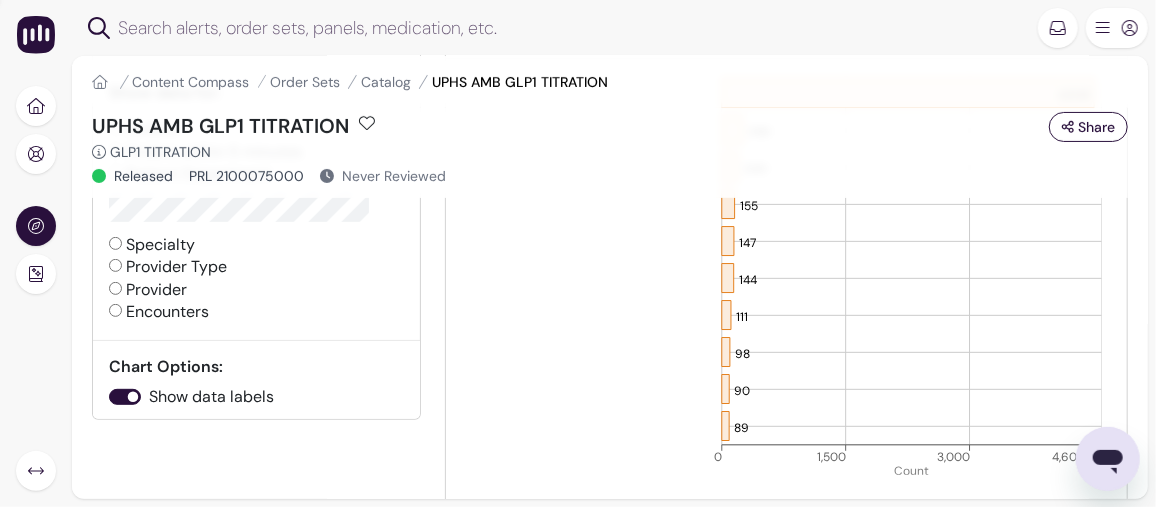 scroll, scrollTop: 266, scrollLeft: 0, axis: vertical 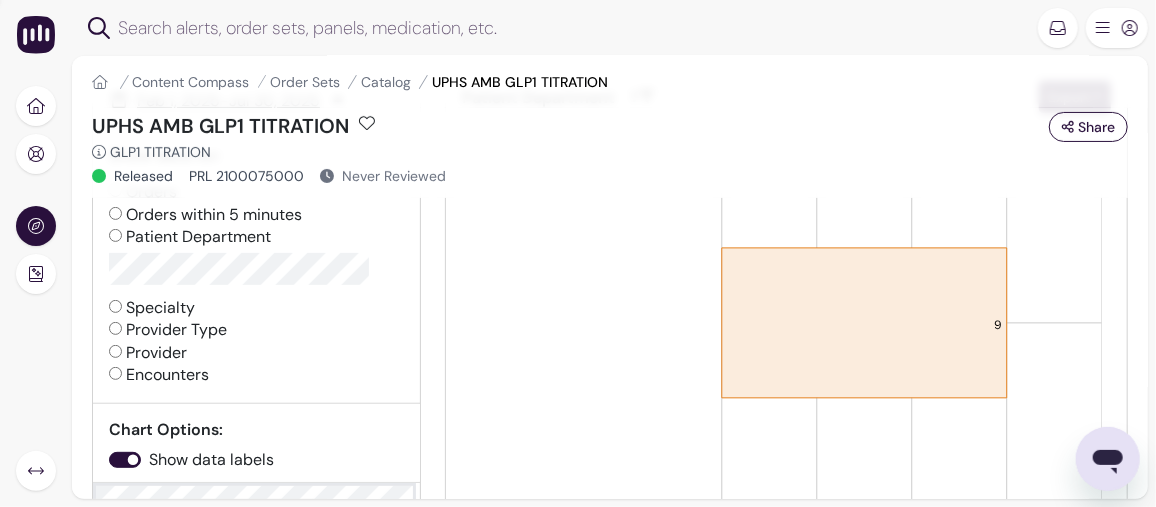 click on "Provider" at bounding box center (148, 353) 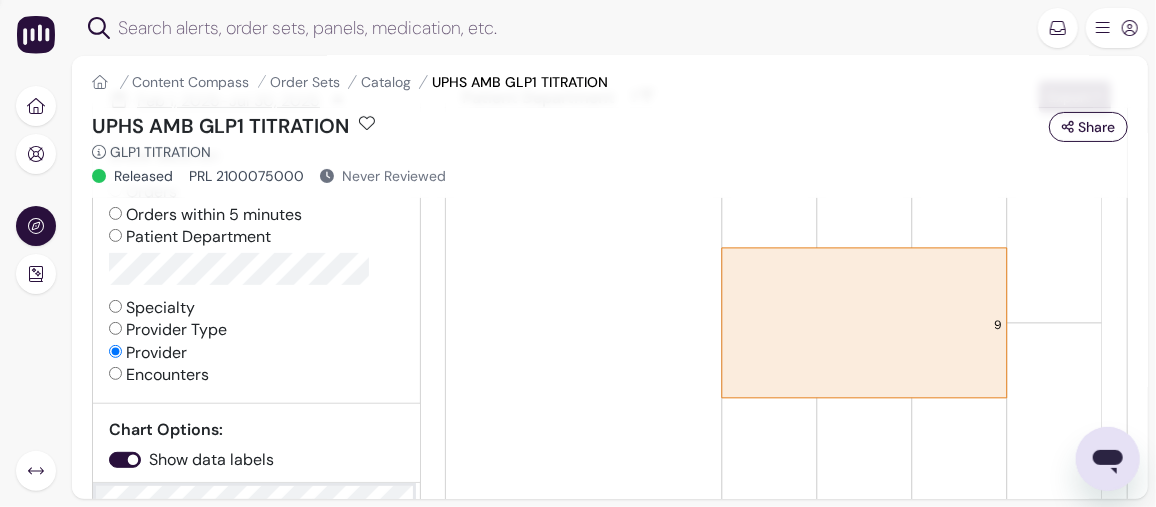 radio on "false" 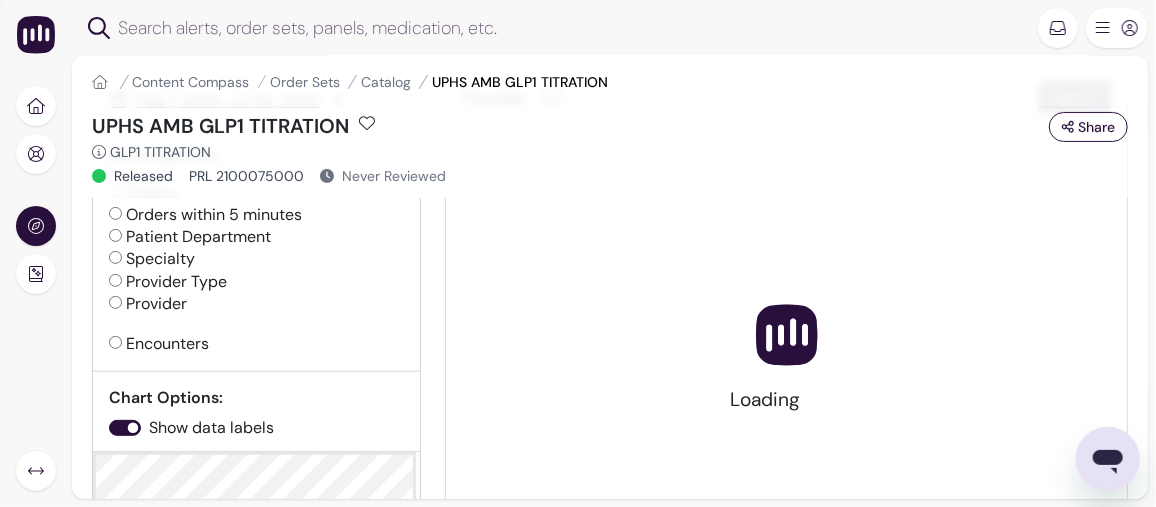 scroll, scrollTop: 0, scrollLeft: 0, axis: both 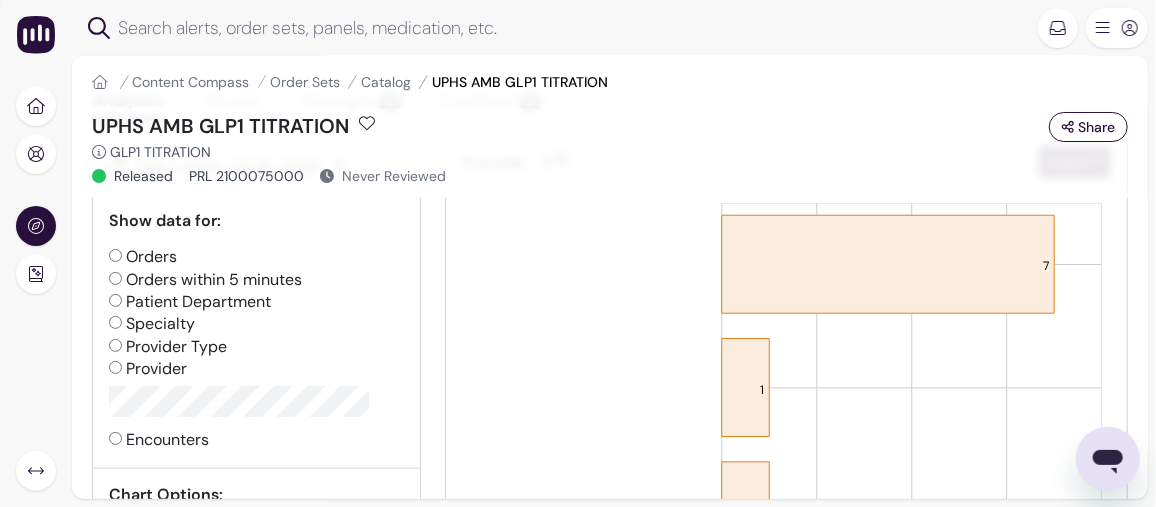 click on "Encounters" at bounding box center [159, 440] 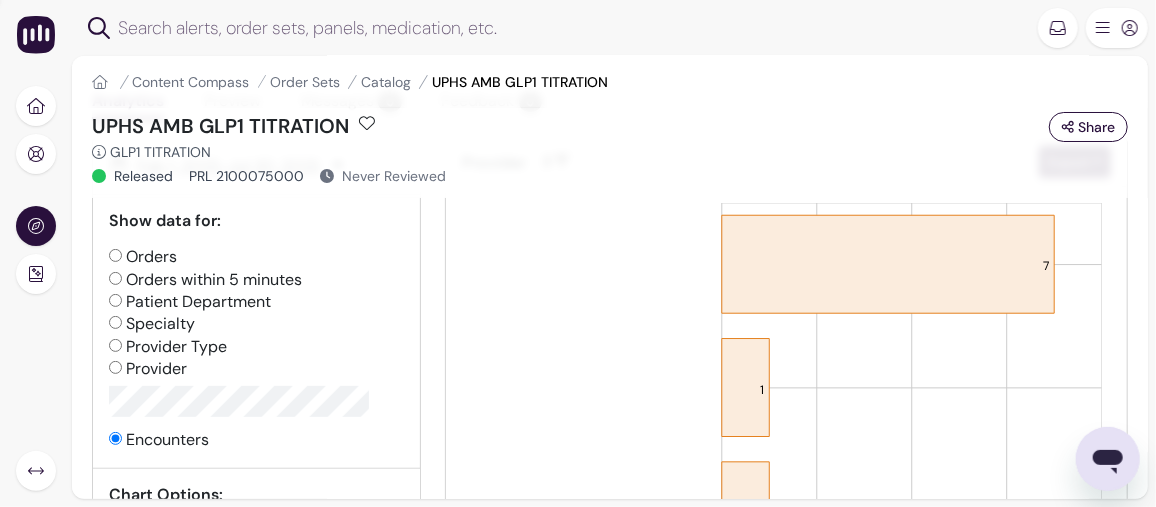 radio on "false" 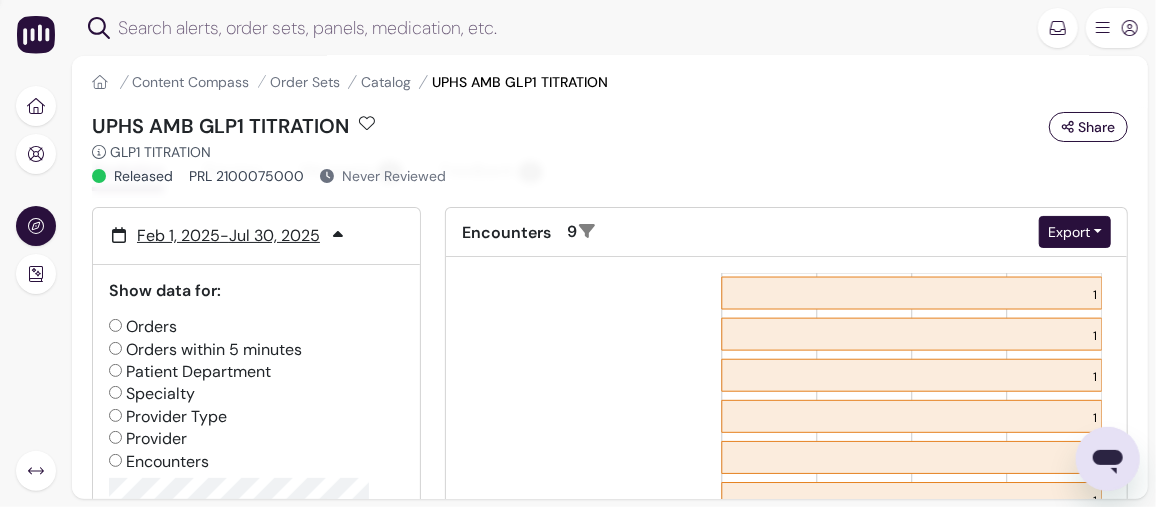 scroll, scrollTop: 133, scrollLeft: 0, axis: vertical 